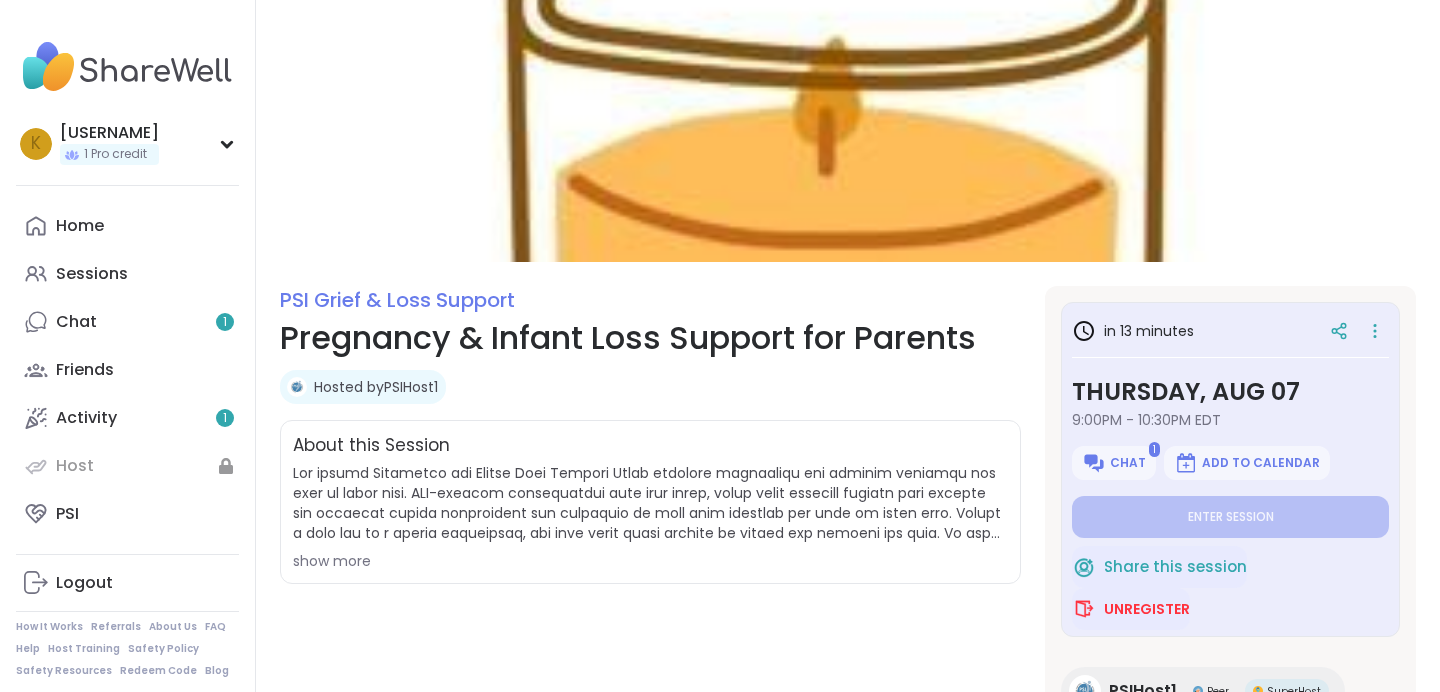 scroll, scrollTop: 0, scrollLeft: 0, axis: both 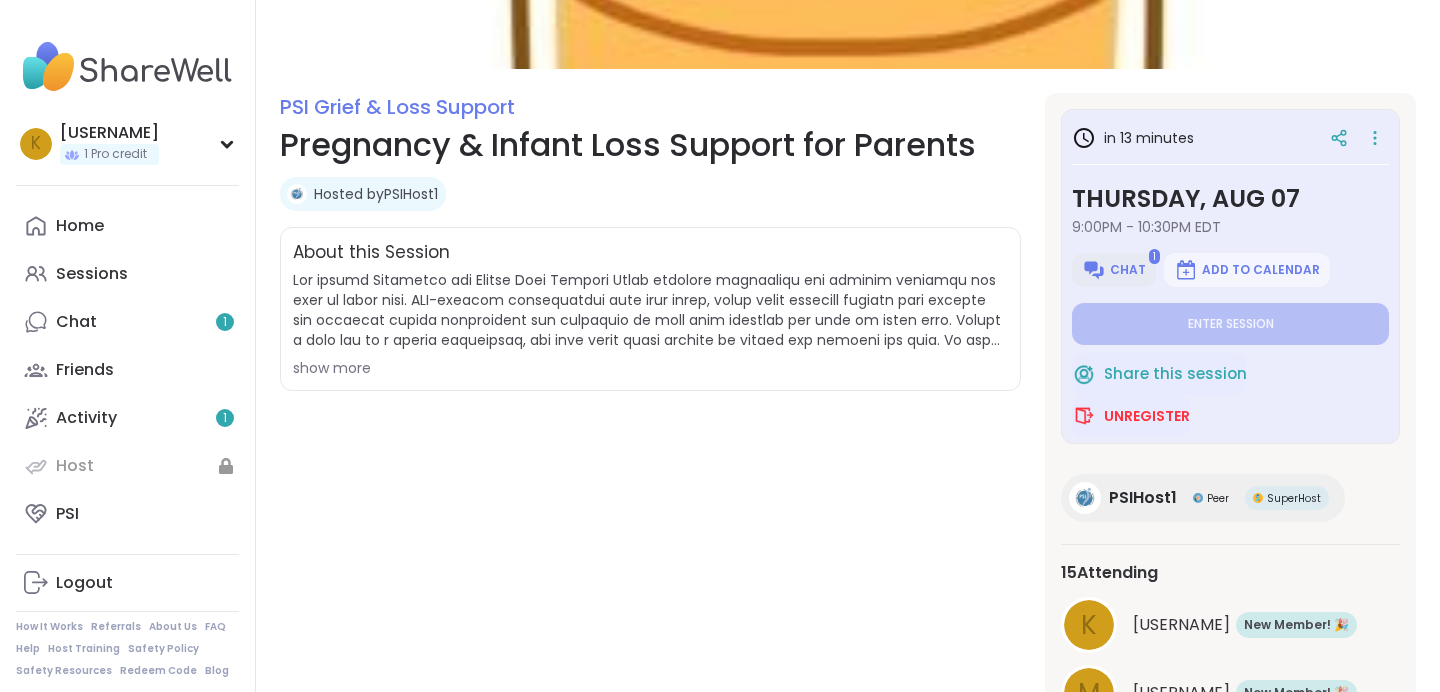 click on "Chat" at bounding box center (1128, 270) 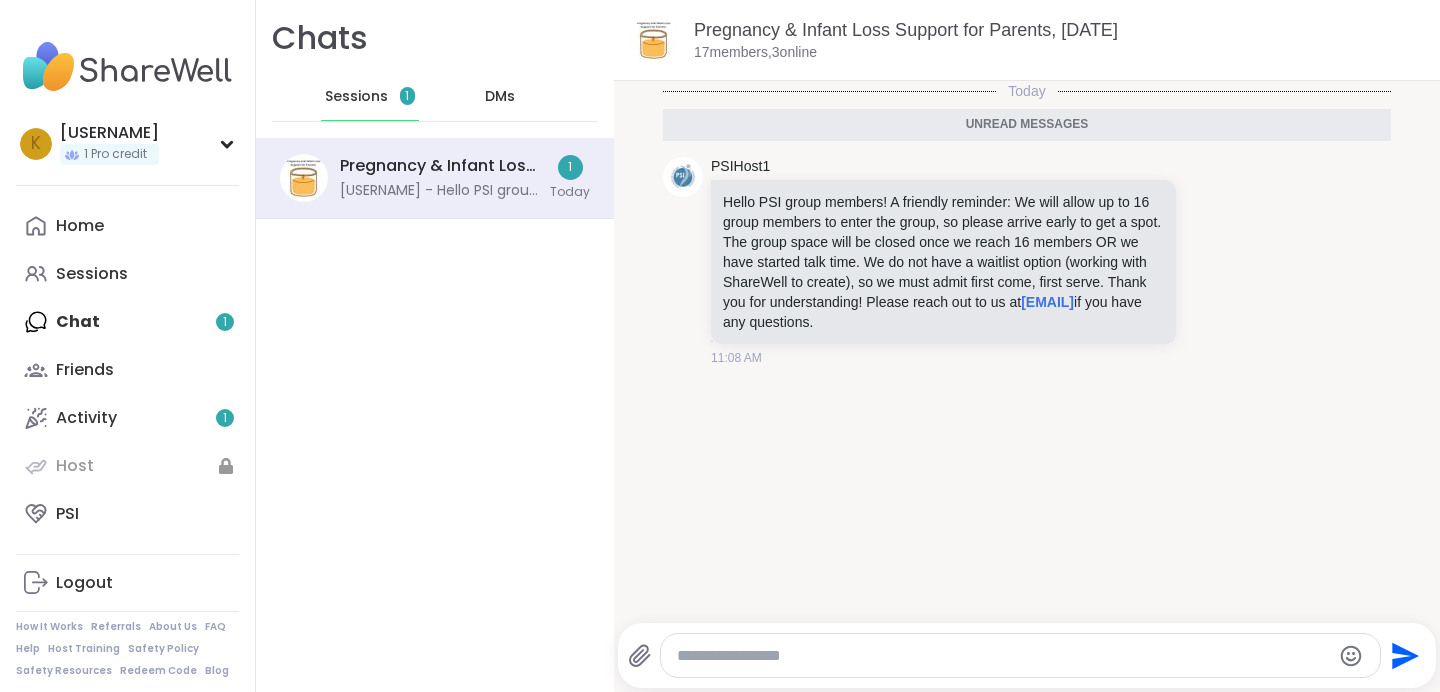 scroll, scrollTop: 0, scrollLeft: 0, axis: both 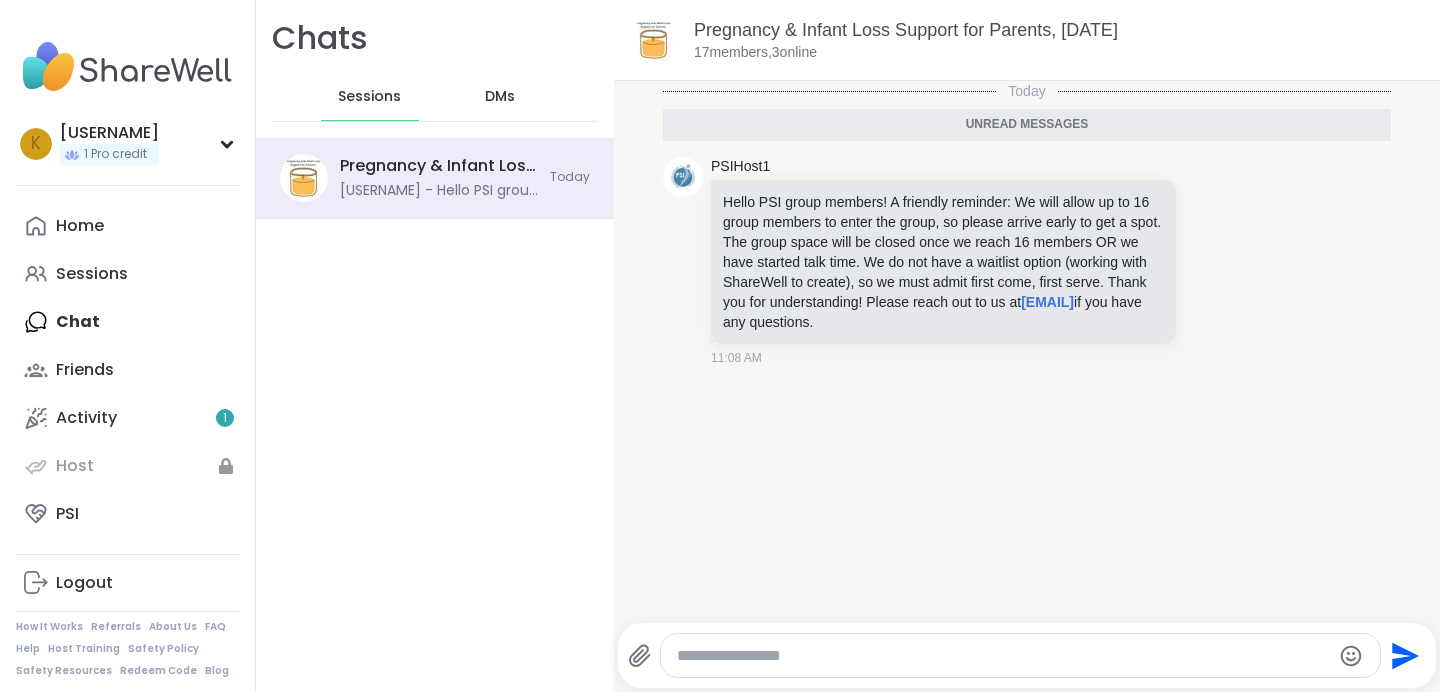 click on "Chats Sessions DMs Pregnancy & Infant Loss Support for Parents, Aug 07 @PSIHost1 - Hello PSI group members! A friendly reminder: We will allow up to 16 group members to enter the group, so please arrive early to get a spot. The group space will be closed once we reach 16 members OR we have started talk time. We do not have a waitlist option (working with ShareWell to create), so we must admit first come, first serve. Thank you for understanding! Please reach out to us at groups@postpartum.net if you have any questions. Today" at bounding box center [435, 346] 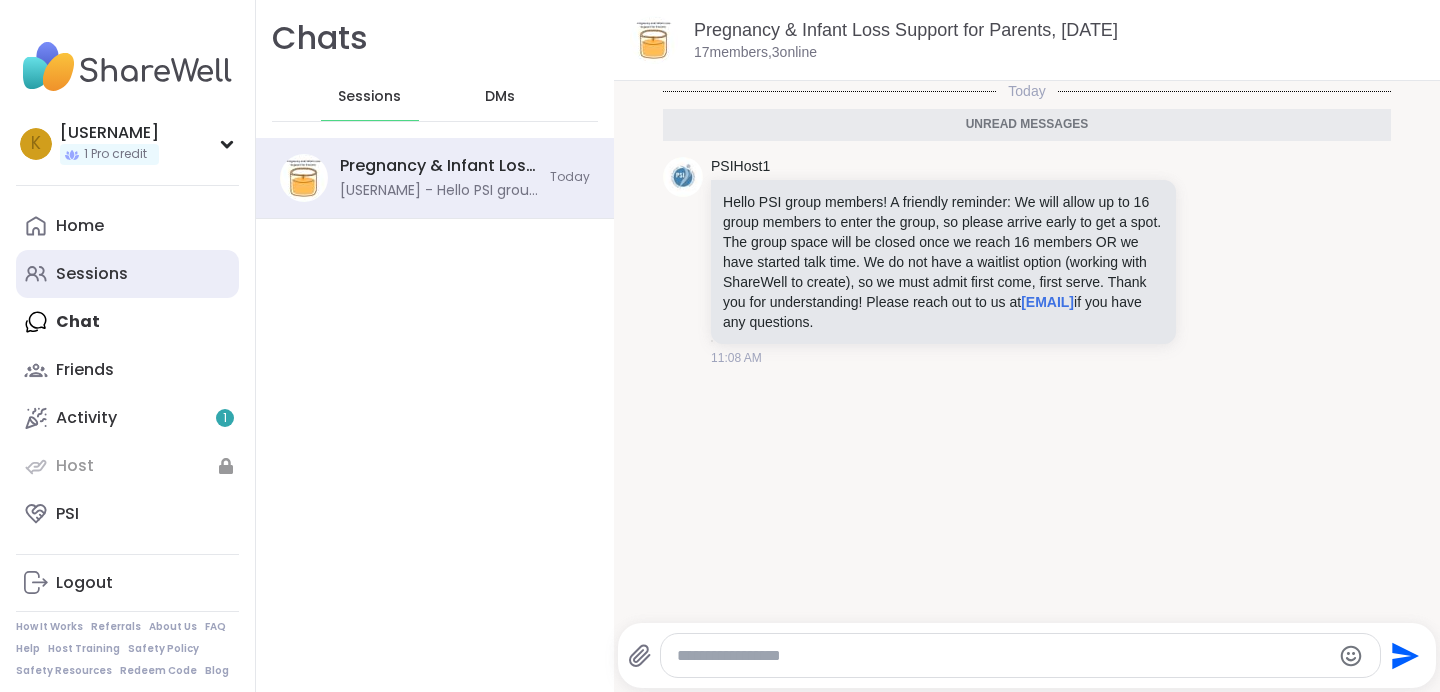 click on "Sessions" at bounding box center [127, 274] 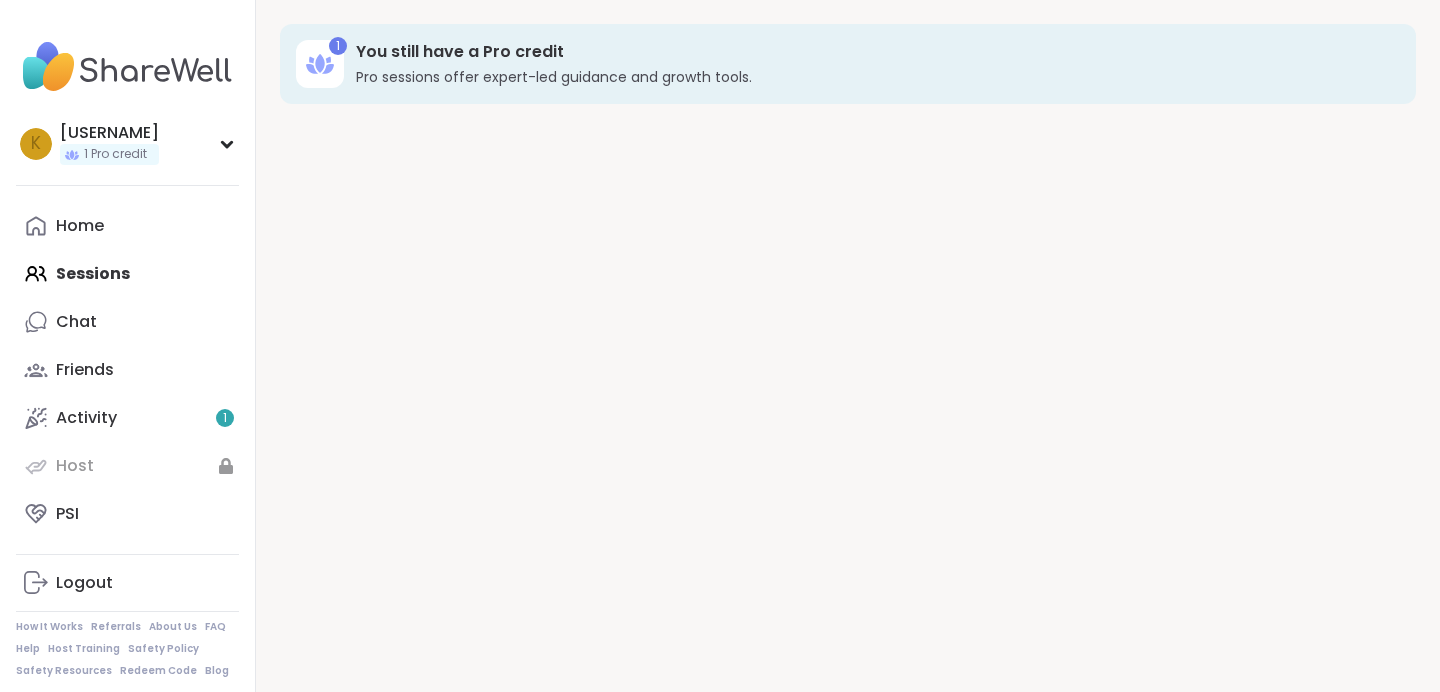 click on "Home Sessions Chat Friends Activity 1 Host PSI" at bounding box center (127, 370) 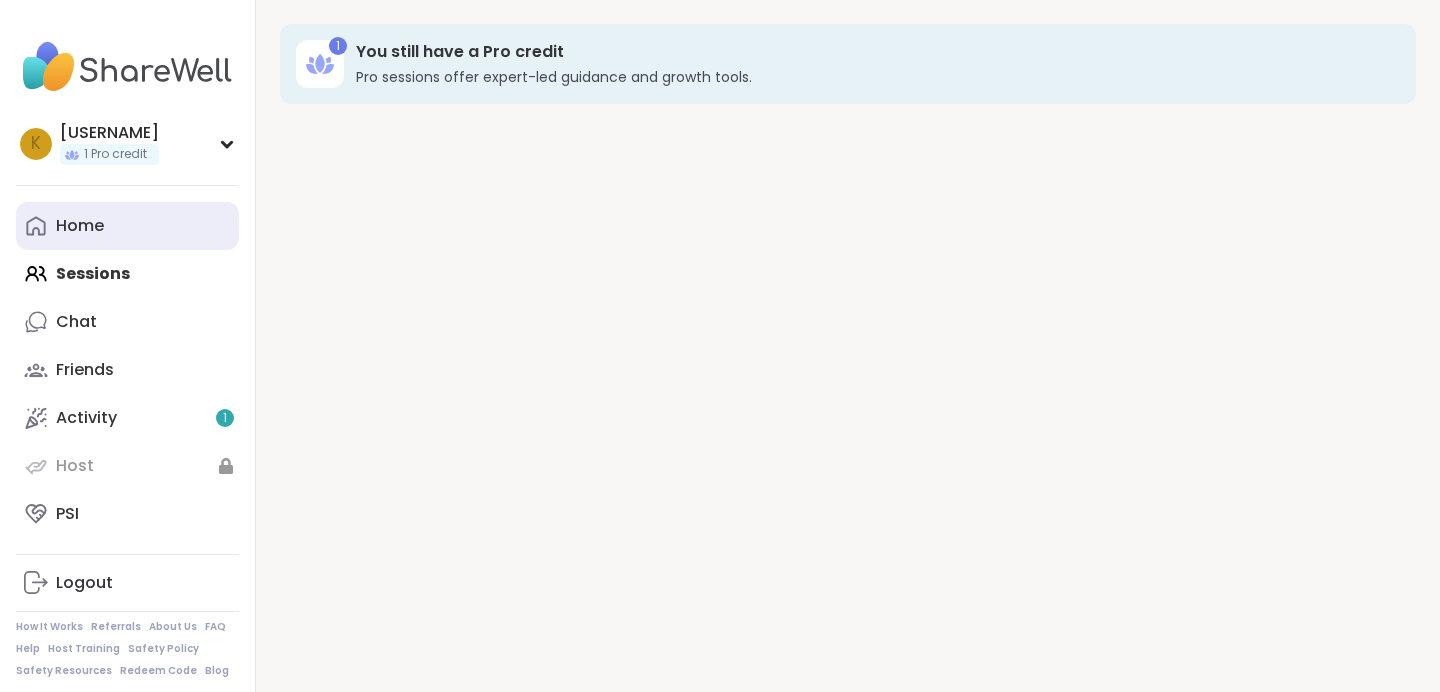 click on "Home" at bounding box center (80, 226) 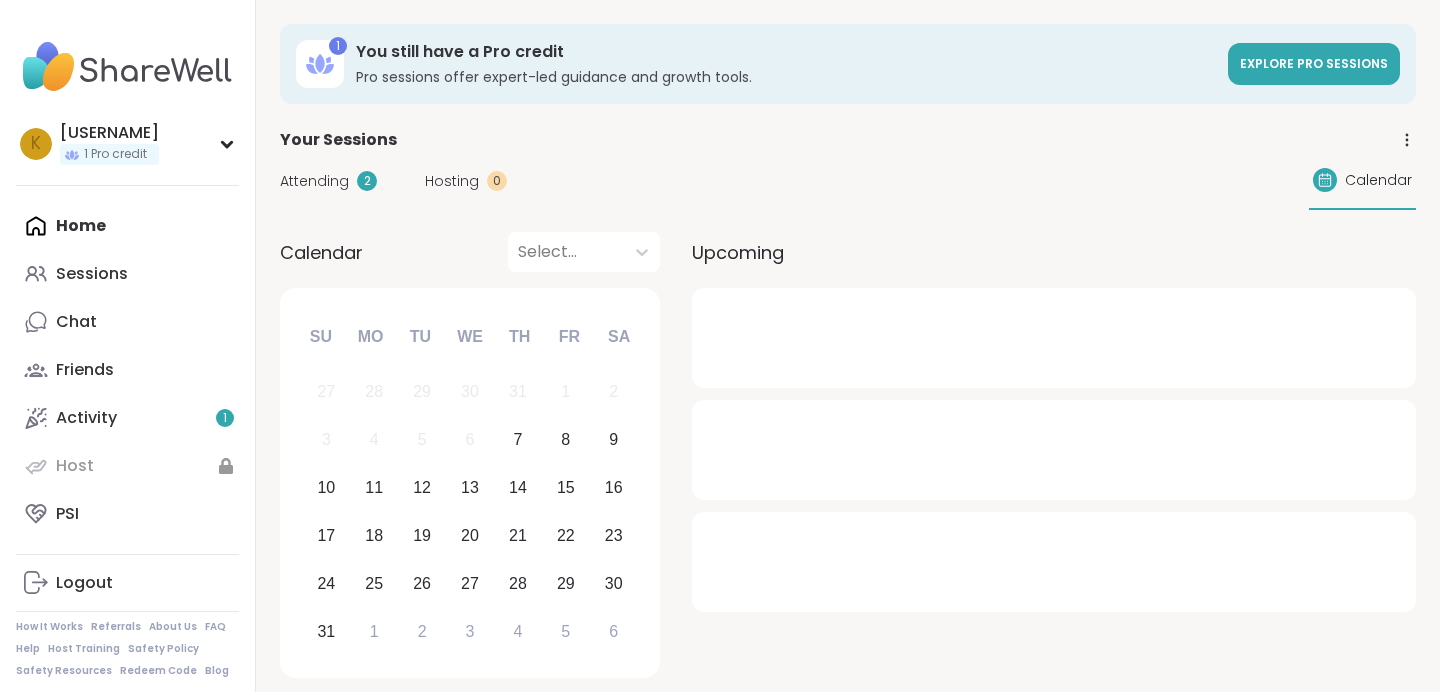click on "Your Sessions" at bounding box center (848, 140) 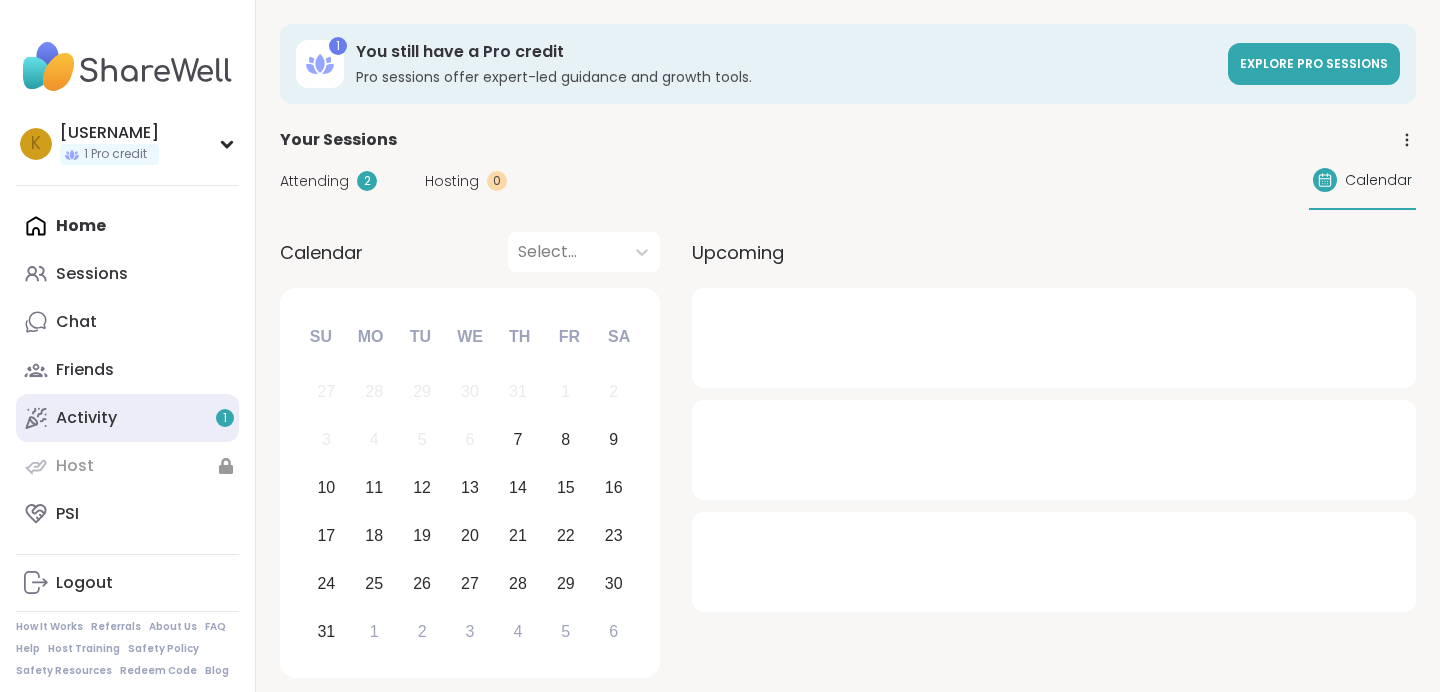 click on "Activity 1" at bounding box center (127, 418) 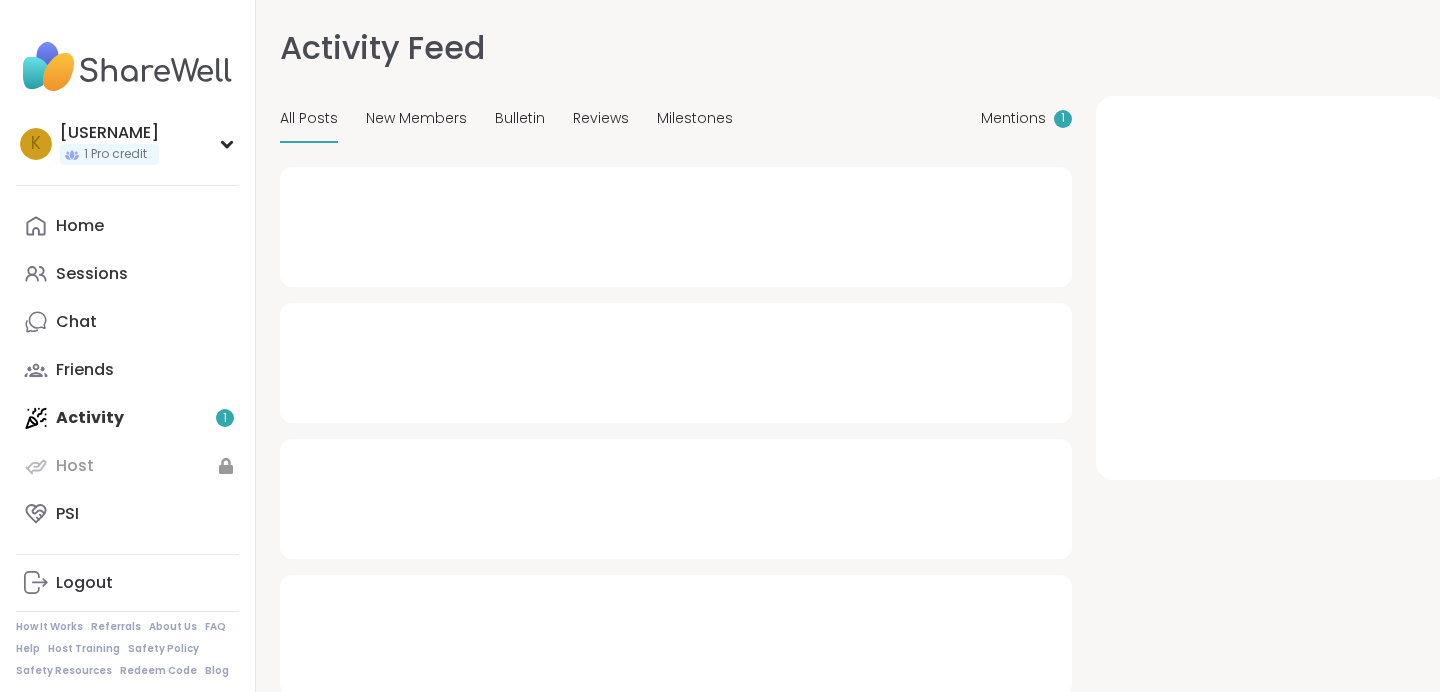 scroll, scrollTop: 0, scrollLeft: 0, axis: both 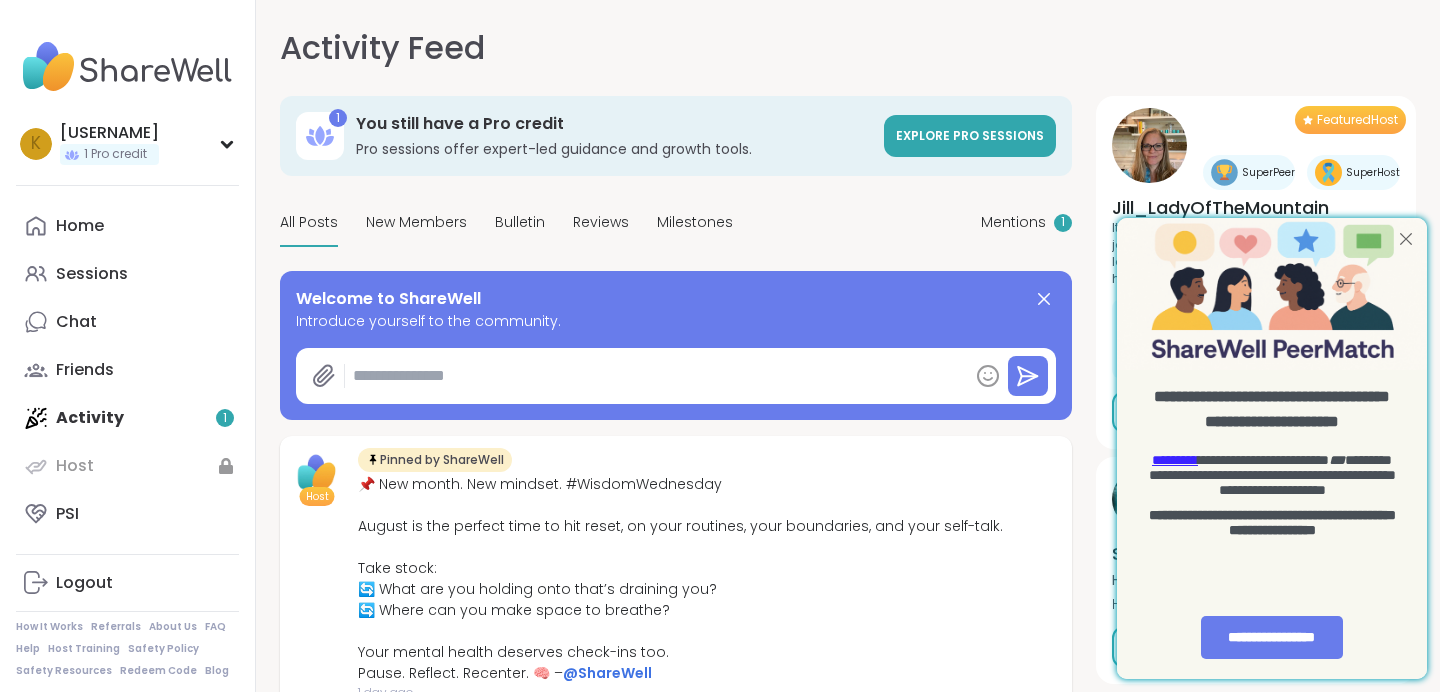 click at bounding box center (1406, 239) 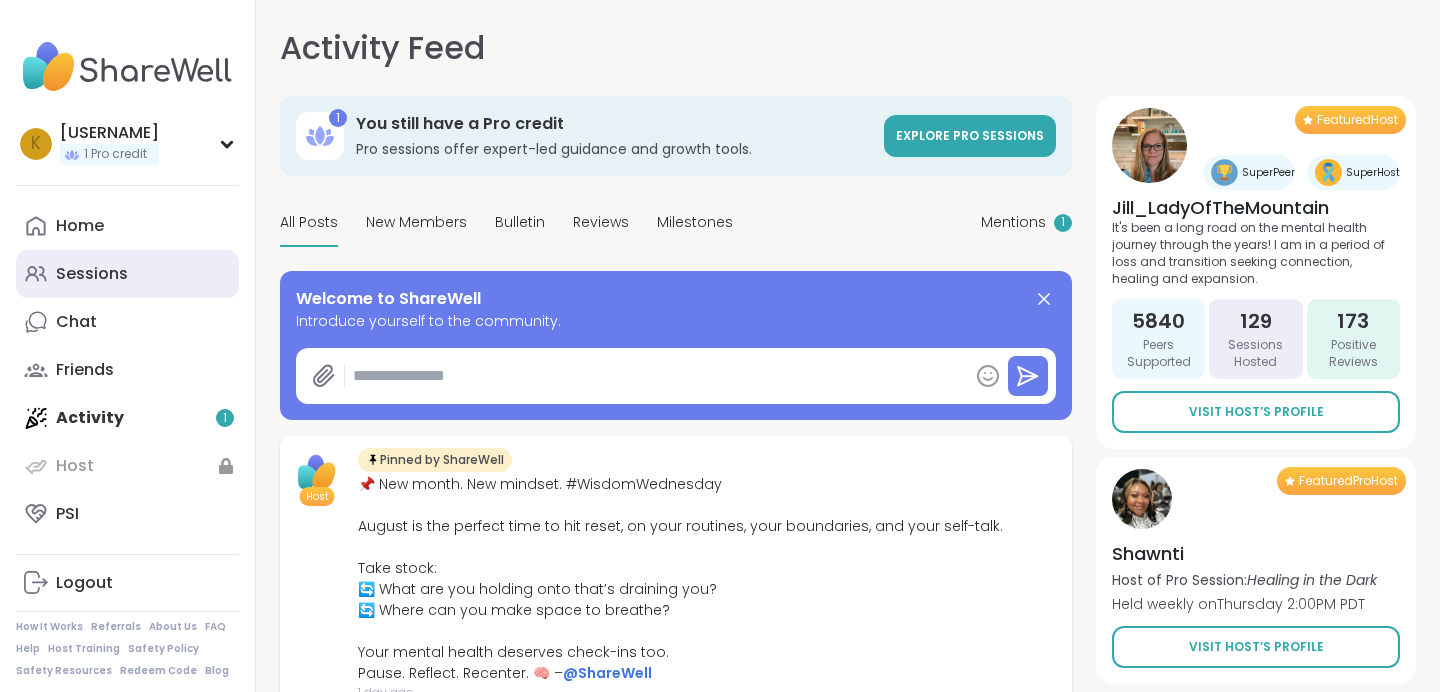 click on "Sessions" at bounding box center (92, 274) 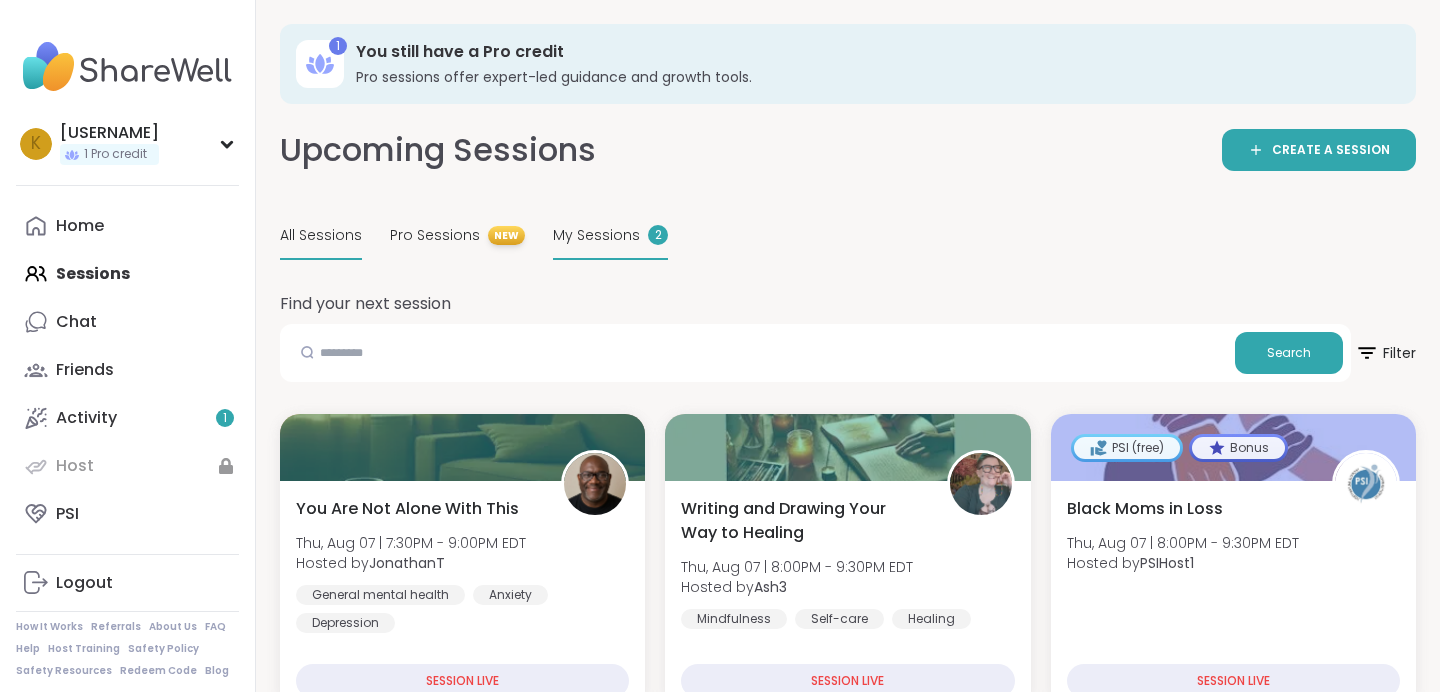 click on "My Sessions 2" at bounding box center [610, 236] 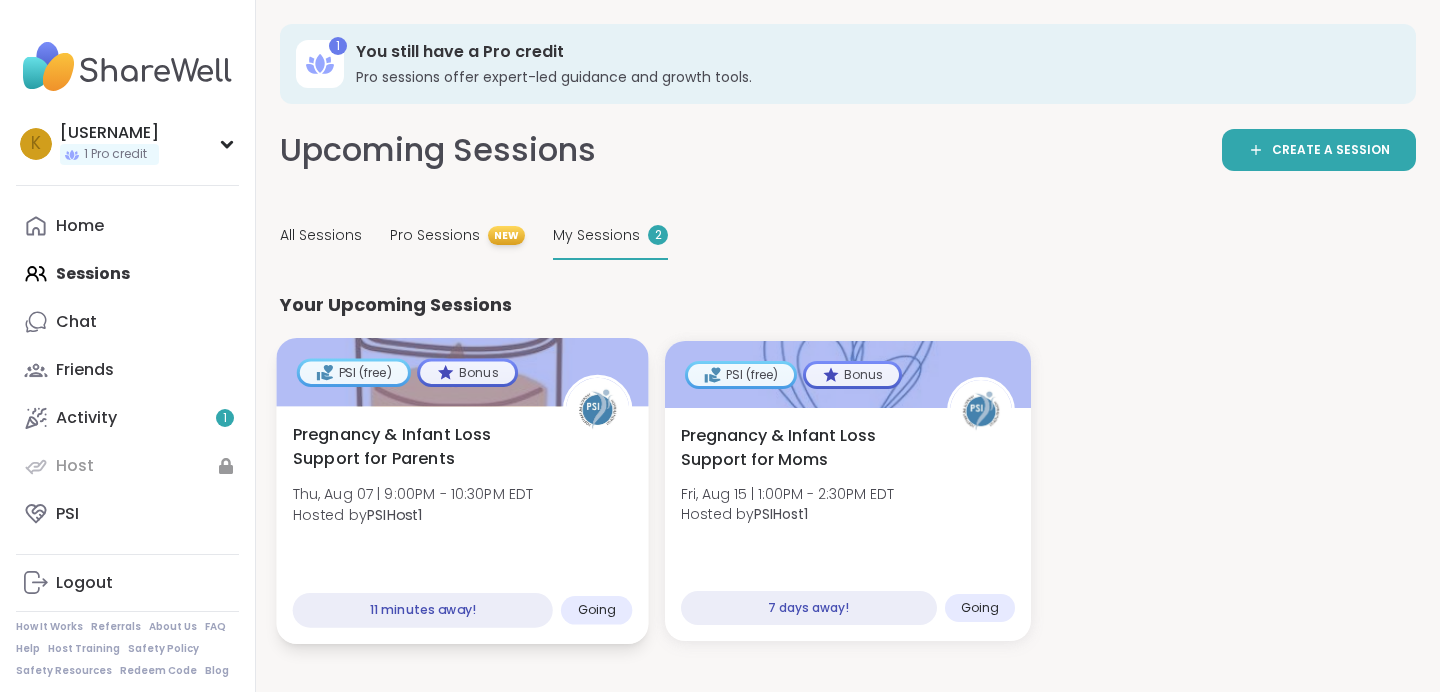 click on "Pregnancy & Infant Loss Support for Parents Thu, Aug 07 | 9:00PM - 10:30PM EDT Hosted by  PSIHost1" at bounding box center [463, 480] 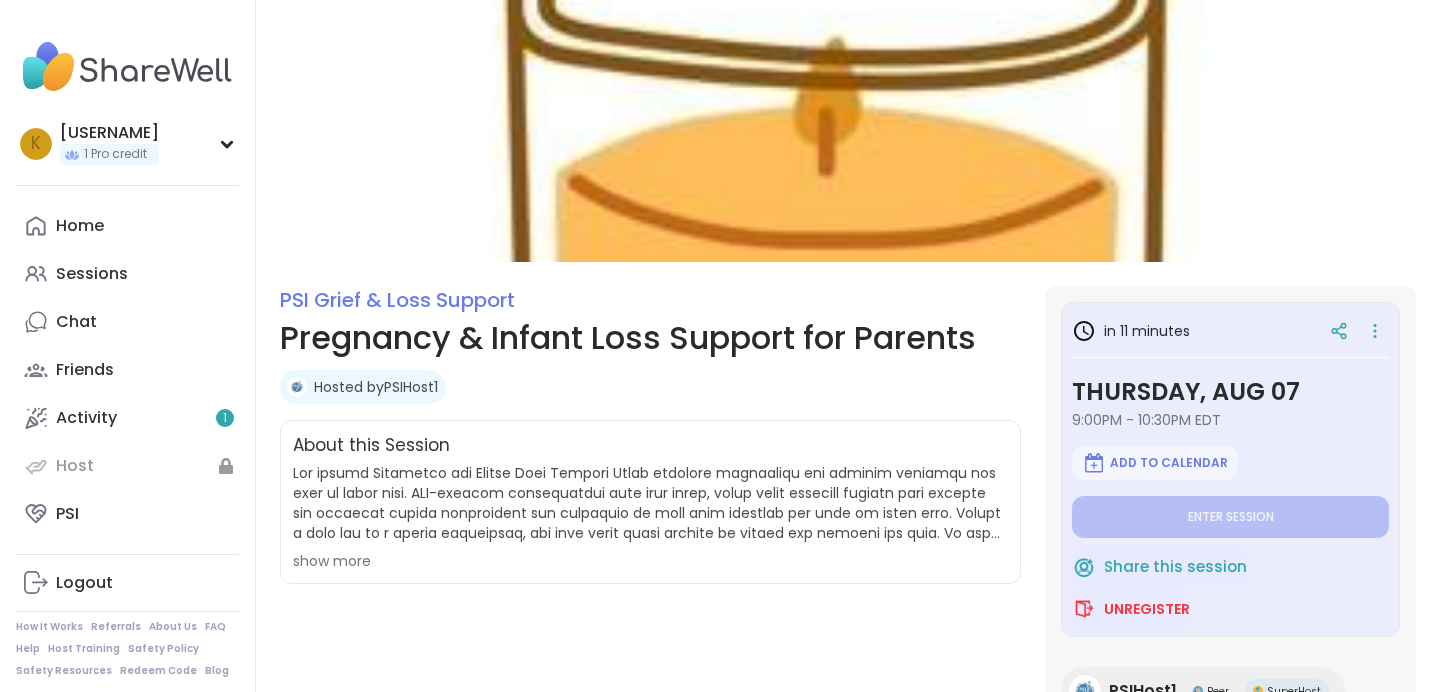 scroll, scrollTop: 0, scrollLeft: 0, axis: both 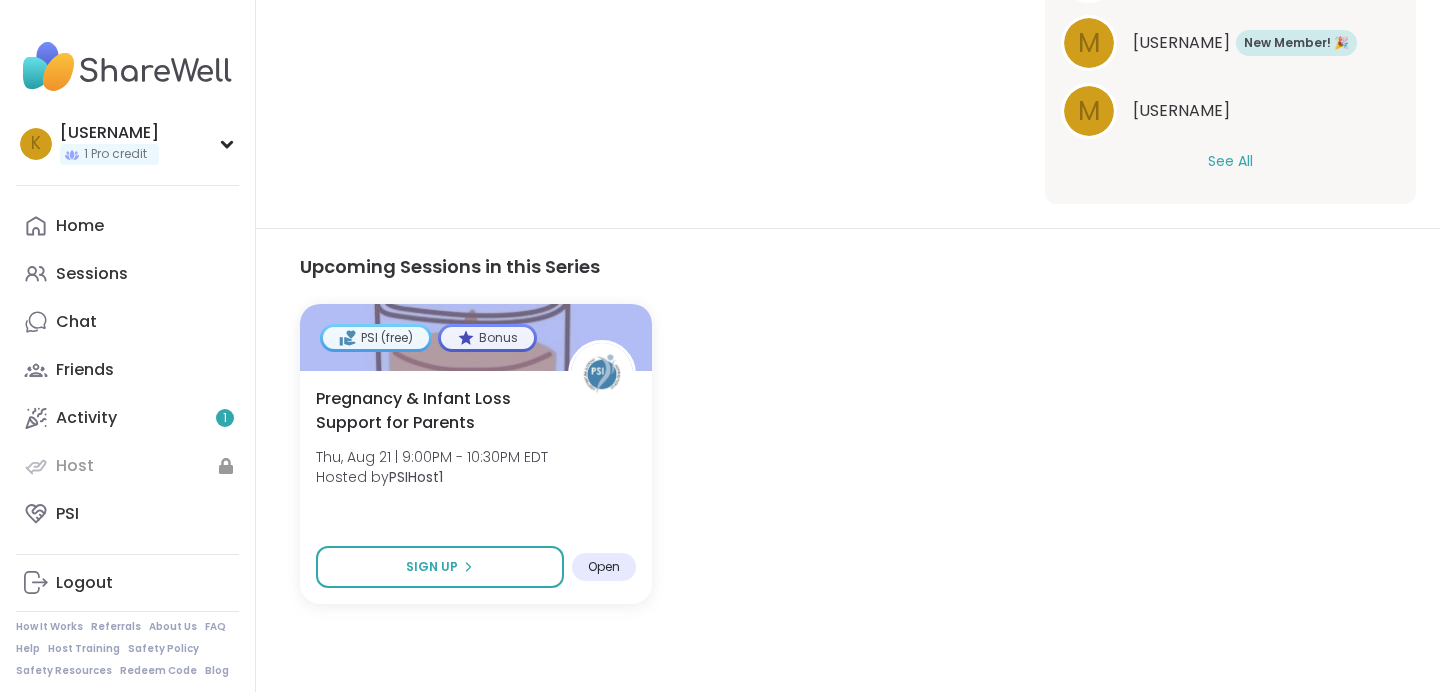 click on "See All" at bounding box center (1230, 161) 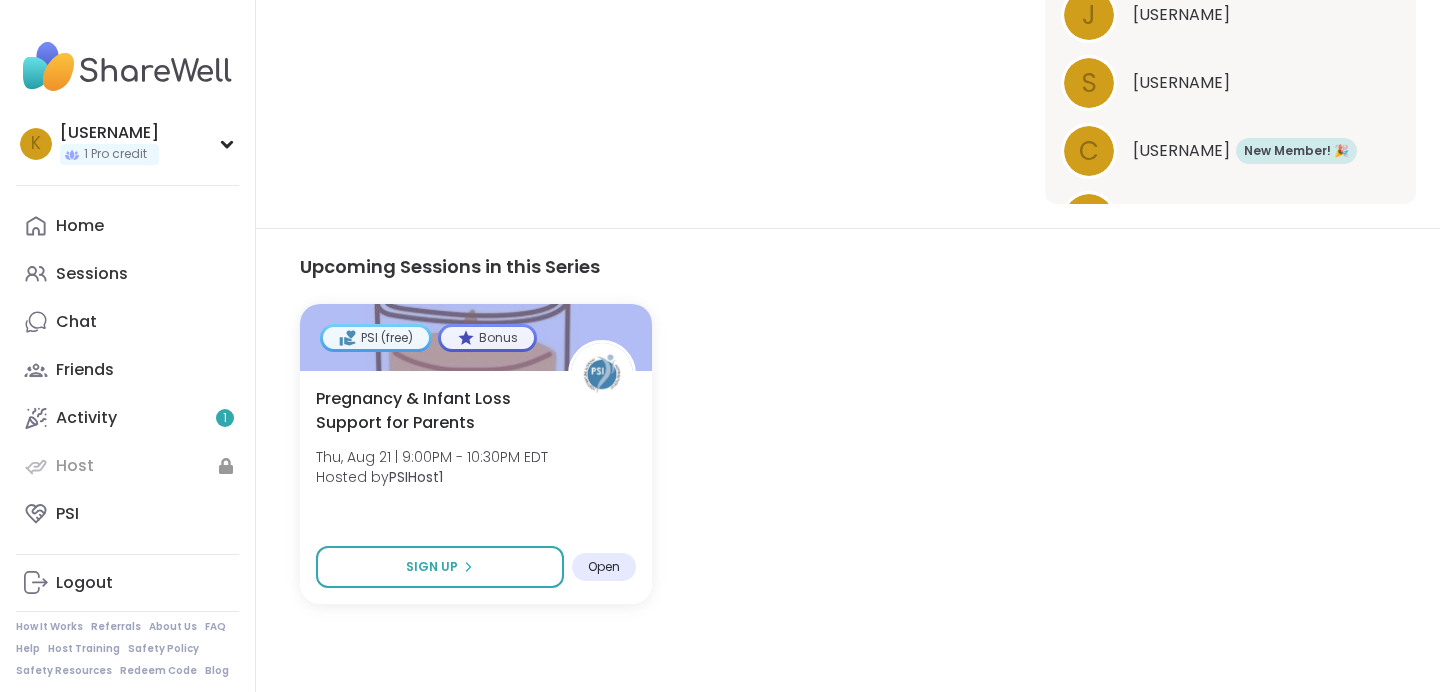 scroll, scrollTop: 0, scrollLeft: 0, axis: both 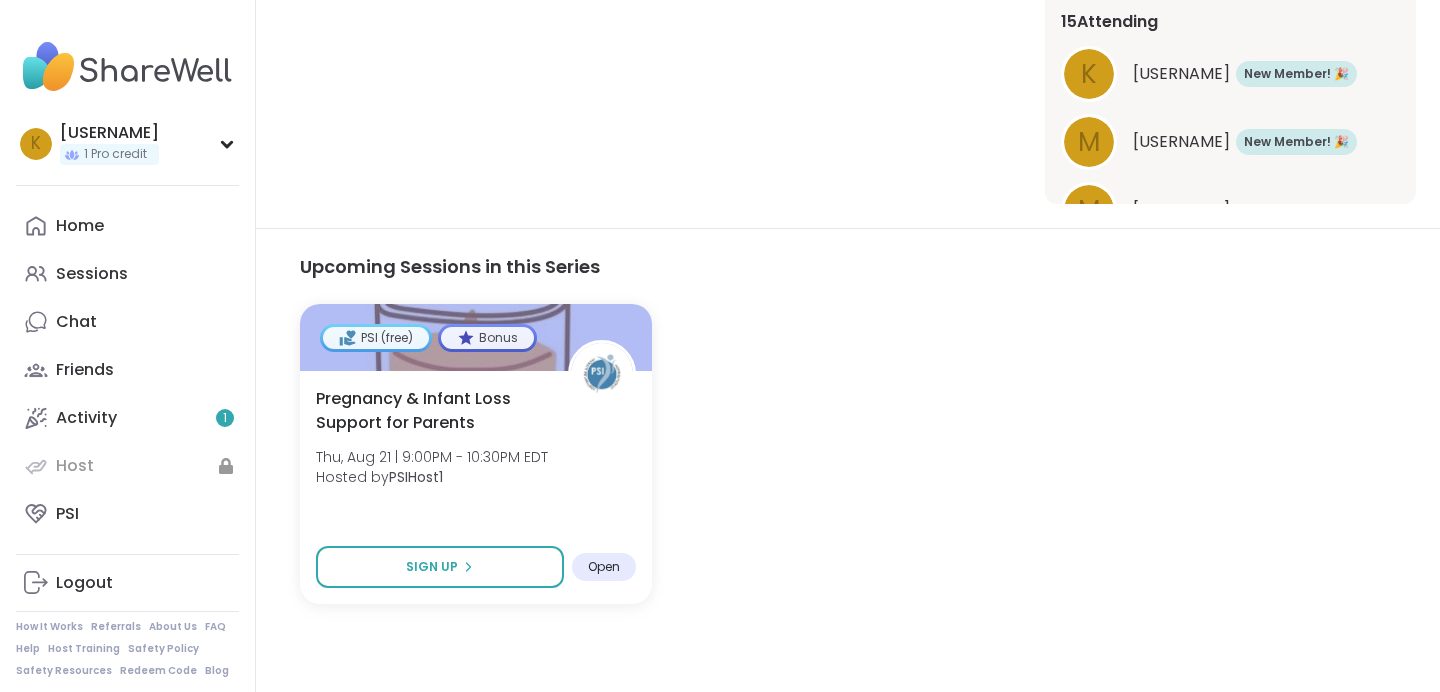 click on "[USERNAME] New Member! 🎉 New! 🎉" at bounding box center (1230, 74) 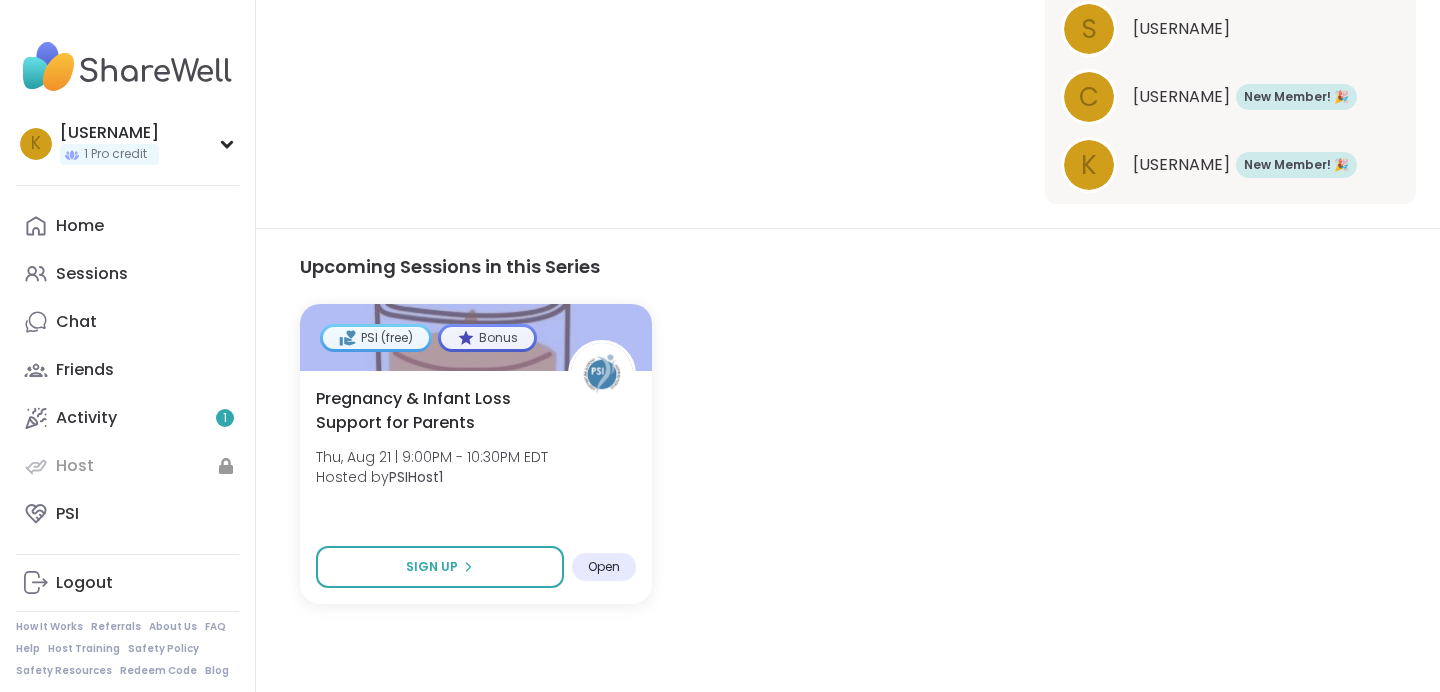 scroll, scrollTop: 915, scrollLeft: 0, axis: vertical 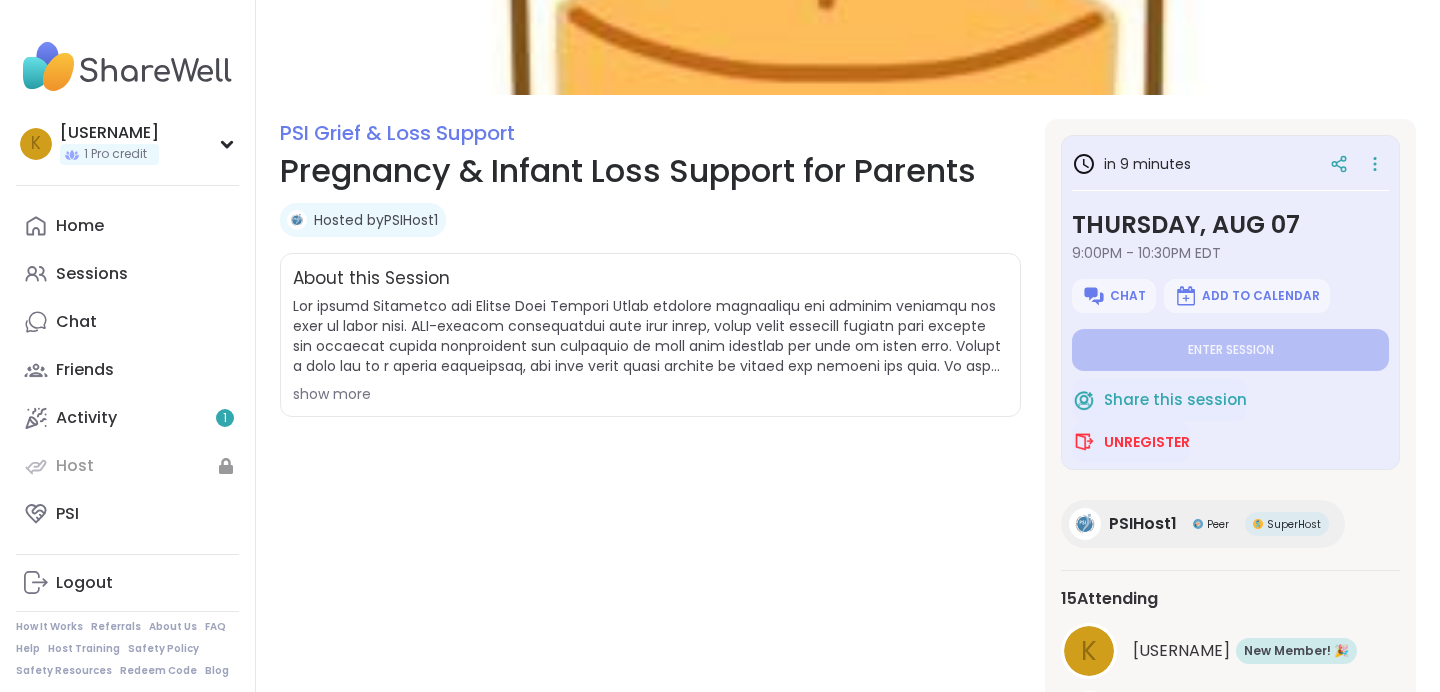 click on "About this Session show more" at bounding box center [650, 335] 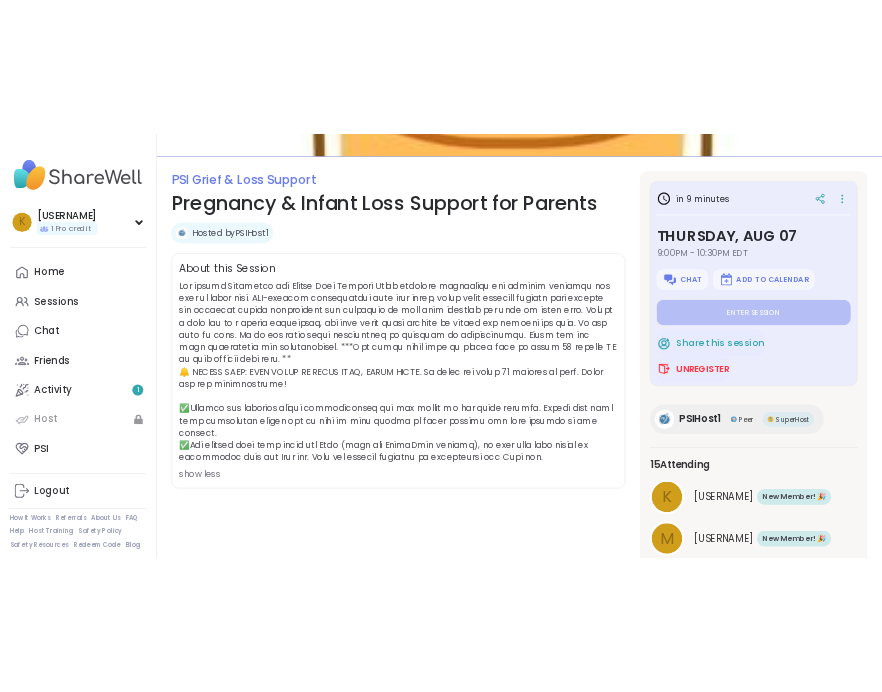scroll, scrollTop: 239, scrollLeft: 0, axis: vertical 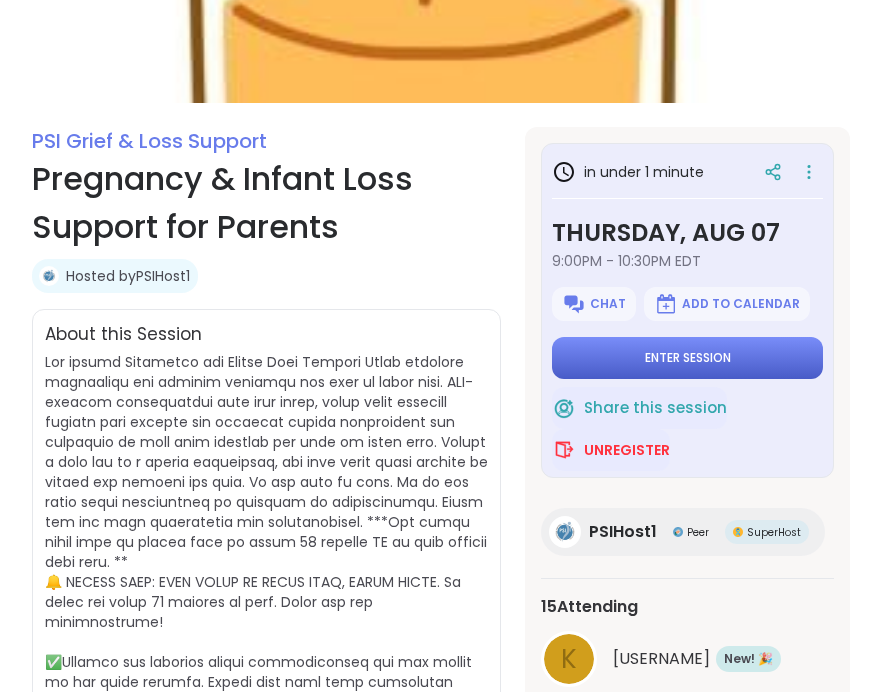 click on "Enter session" at bounding box center [687, 358] 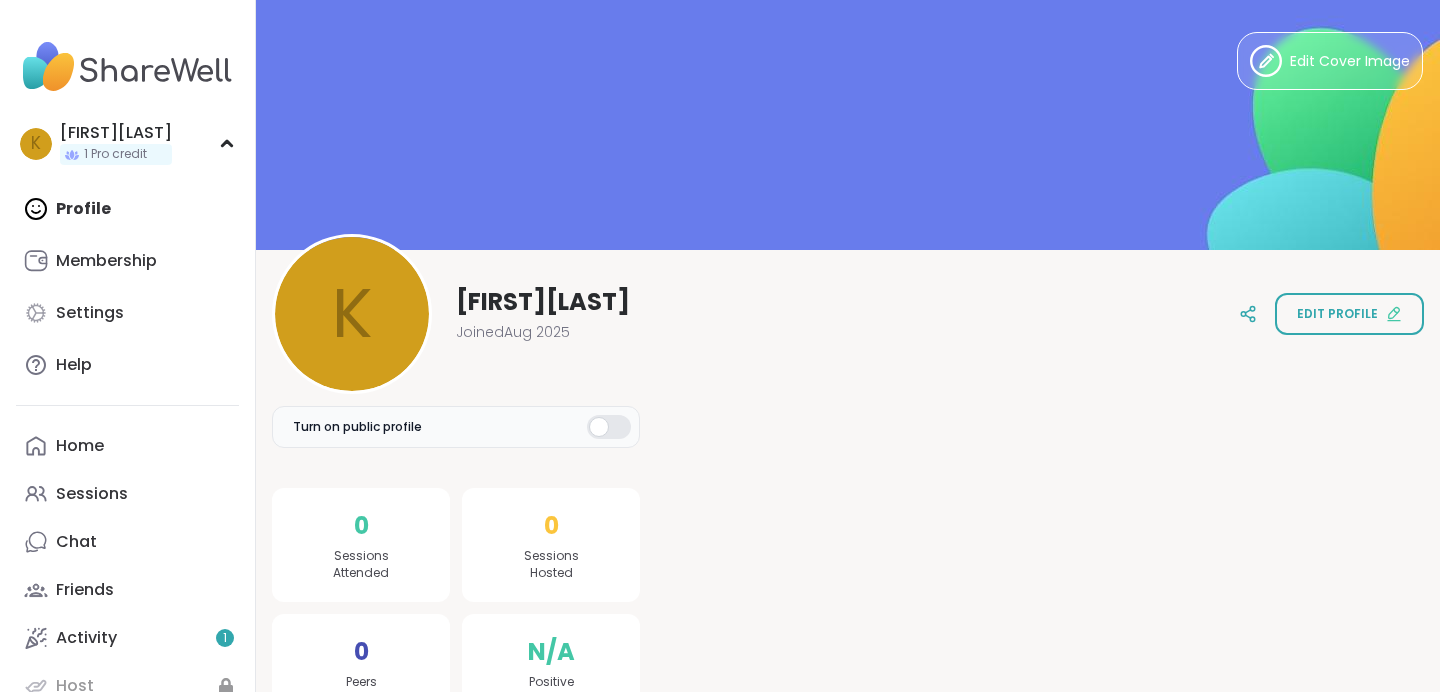 scroll, scrollTop: 0, scrollLeft: 0, axis: both 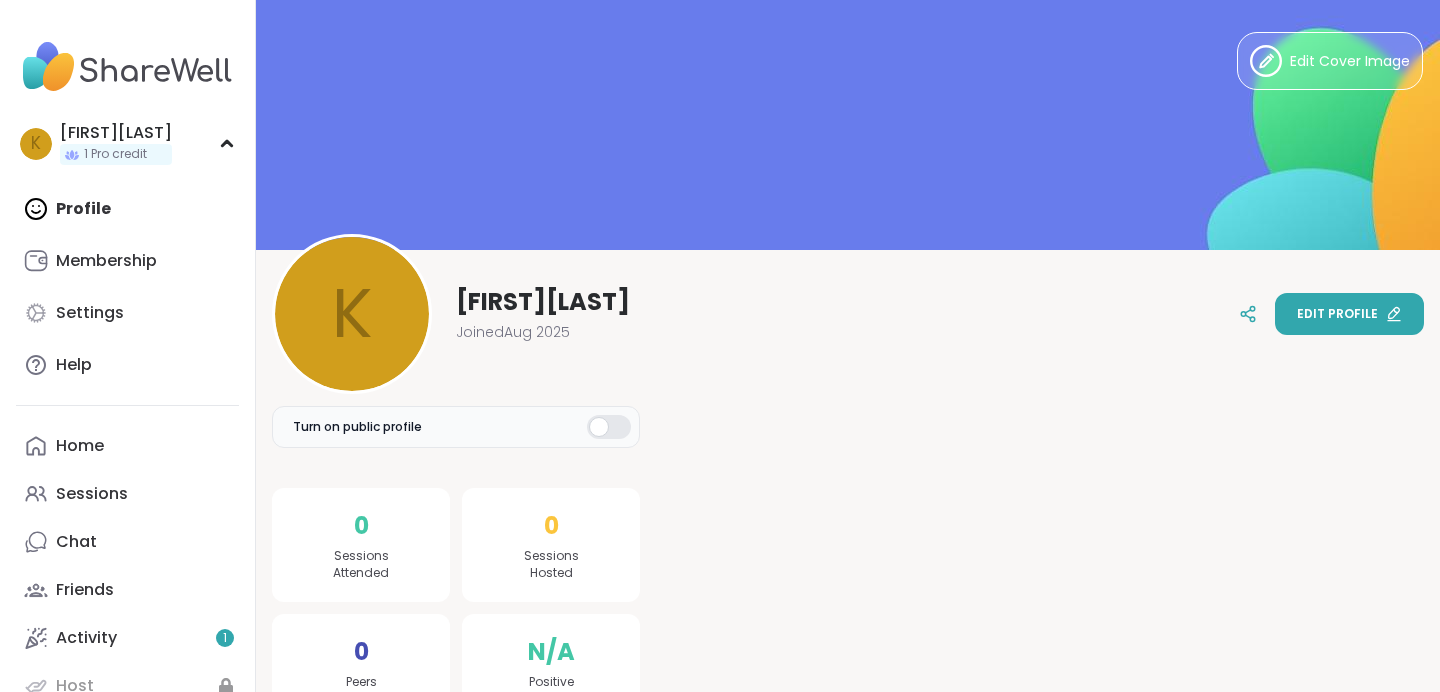 click on "Edit profile" at bounding box center (1337, 314) 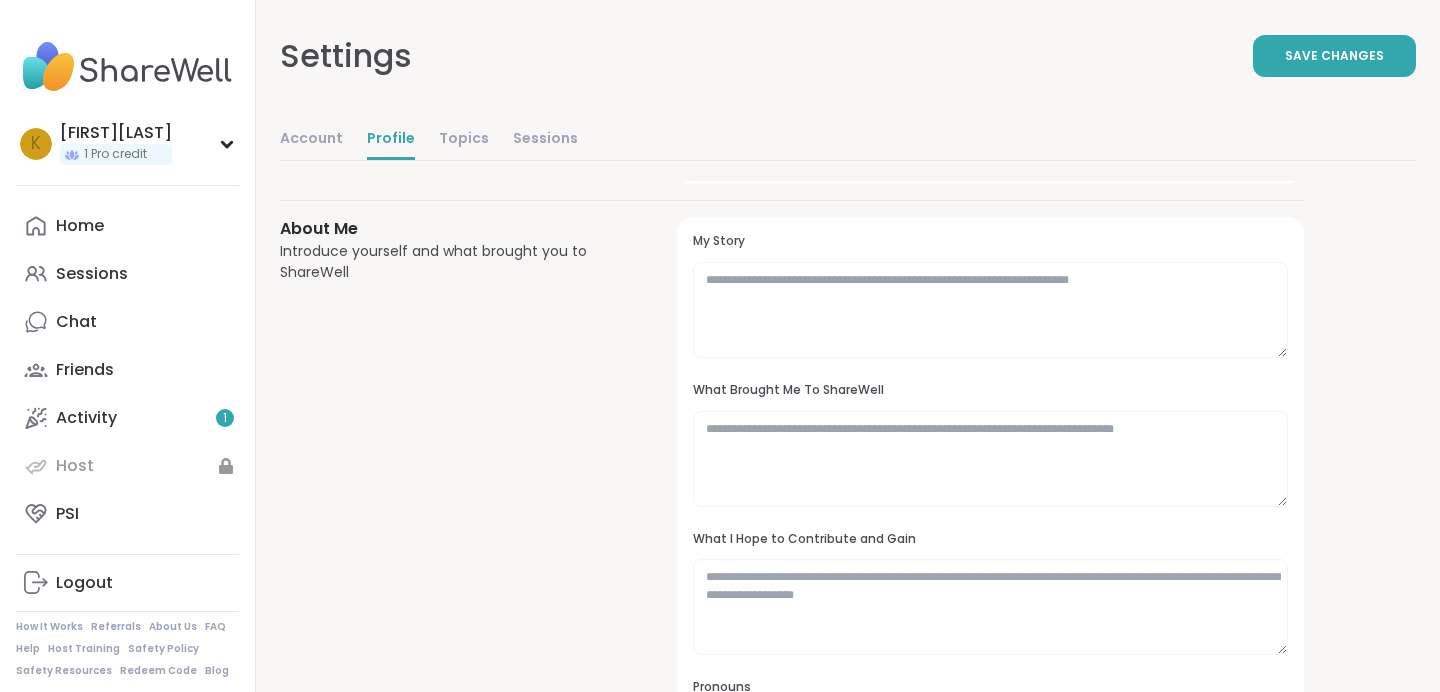 scroll, scrollTop: 0, scrollLeft: 0, axis: both 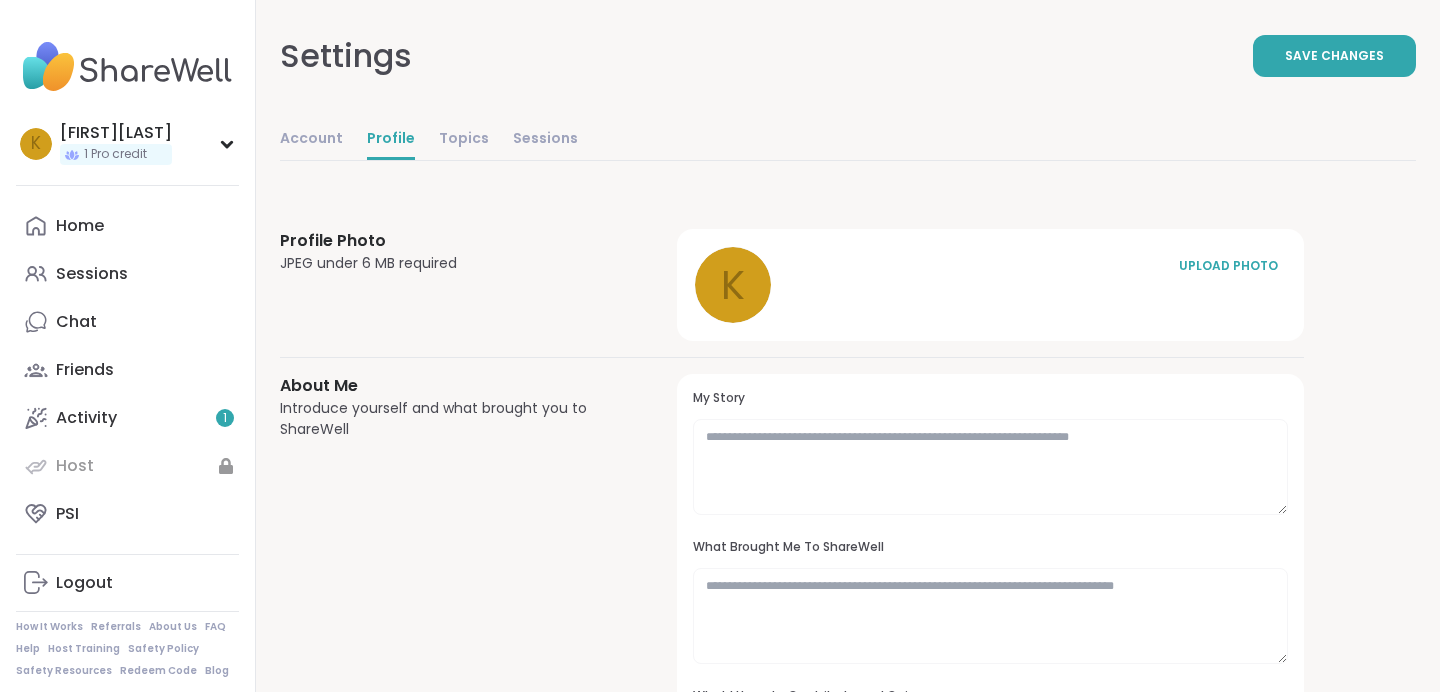 click on "k UPLOAD PHOTO" at bounding box center [990, 285] 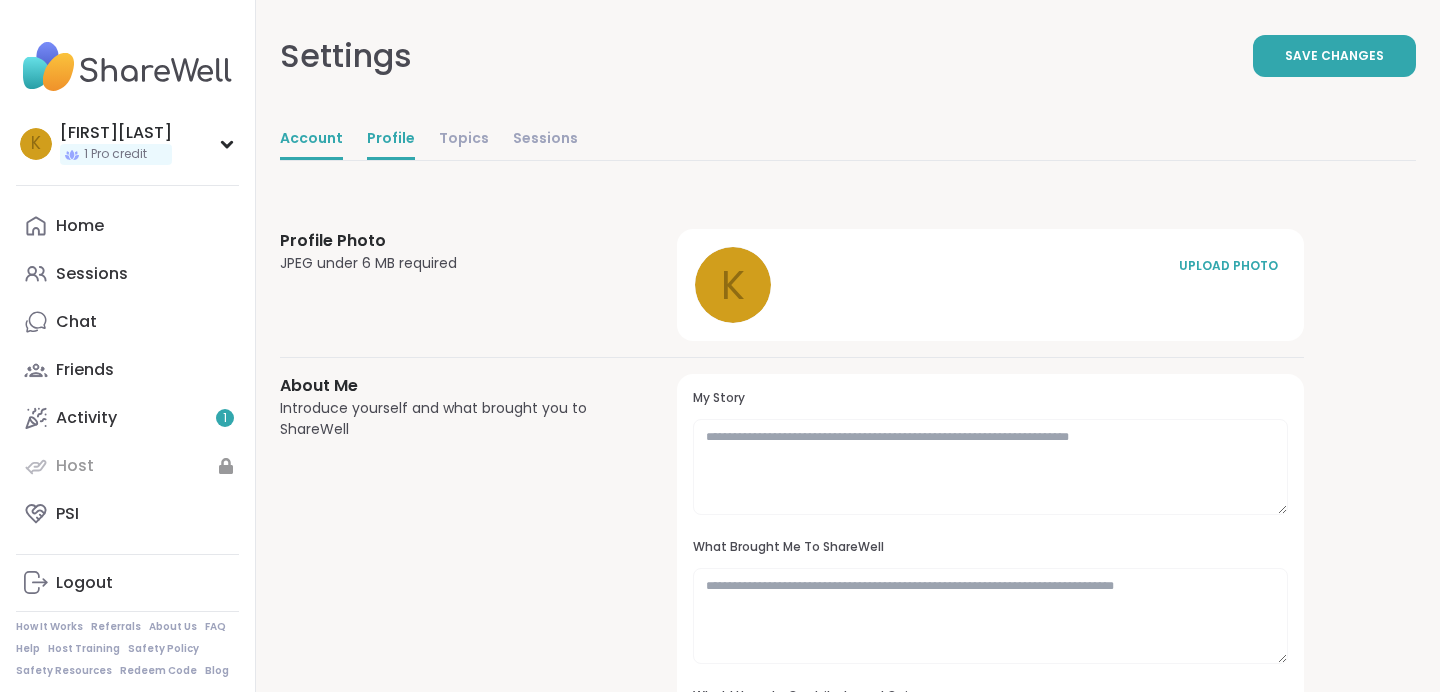 click on "Account" at bounding box center [311, 140] 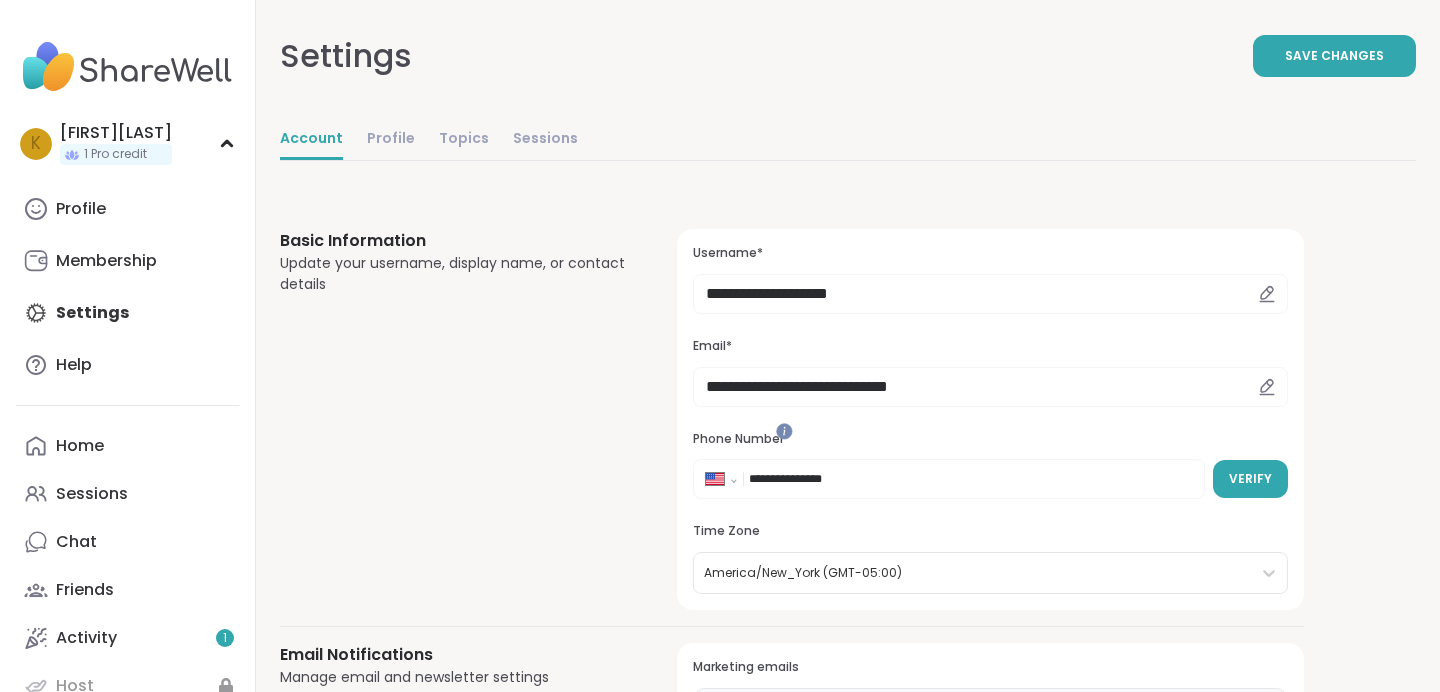 scroll, scrollTop: 0, scrollLeft: 0, axis: both 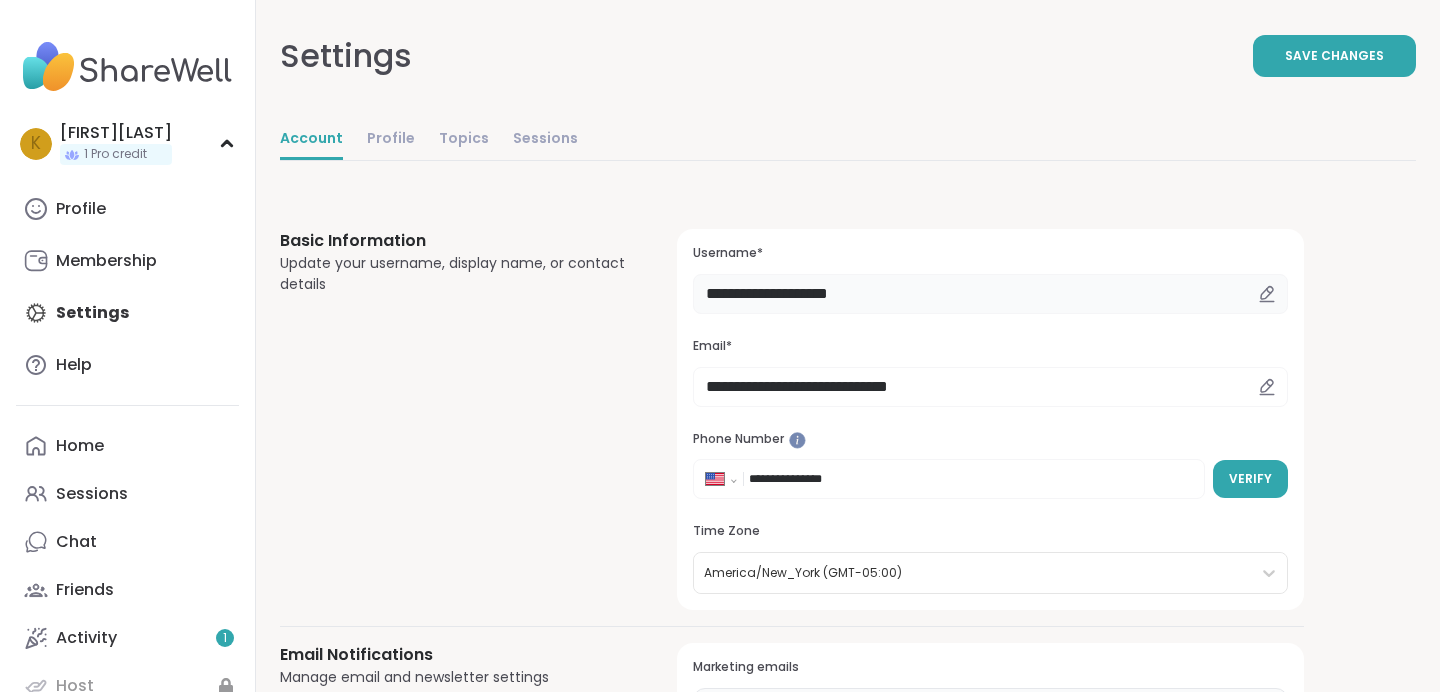 click on "**********" at bounding box center [990, 294] 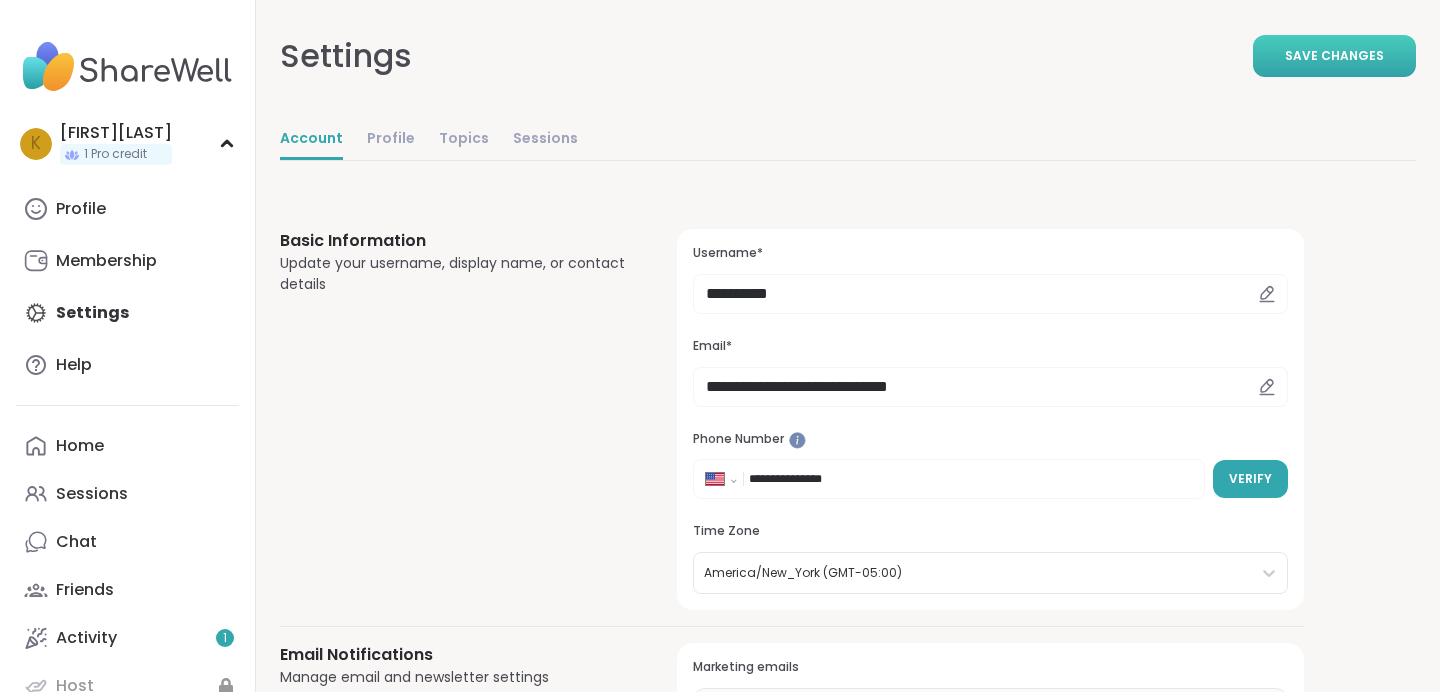 click on "Save Changes" at bounding box center [1334, 56] 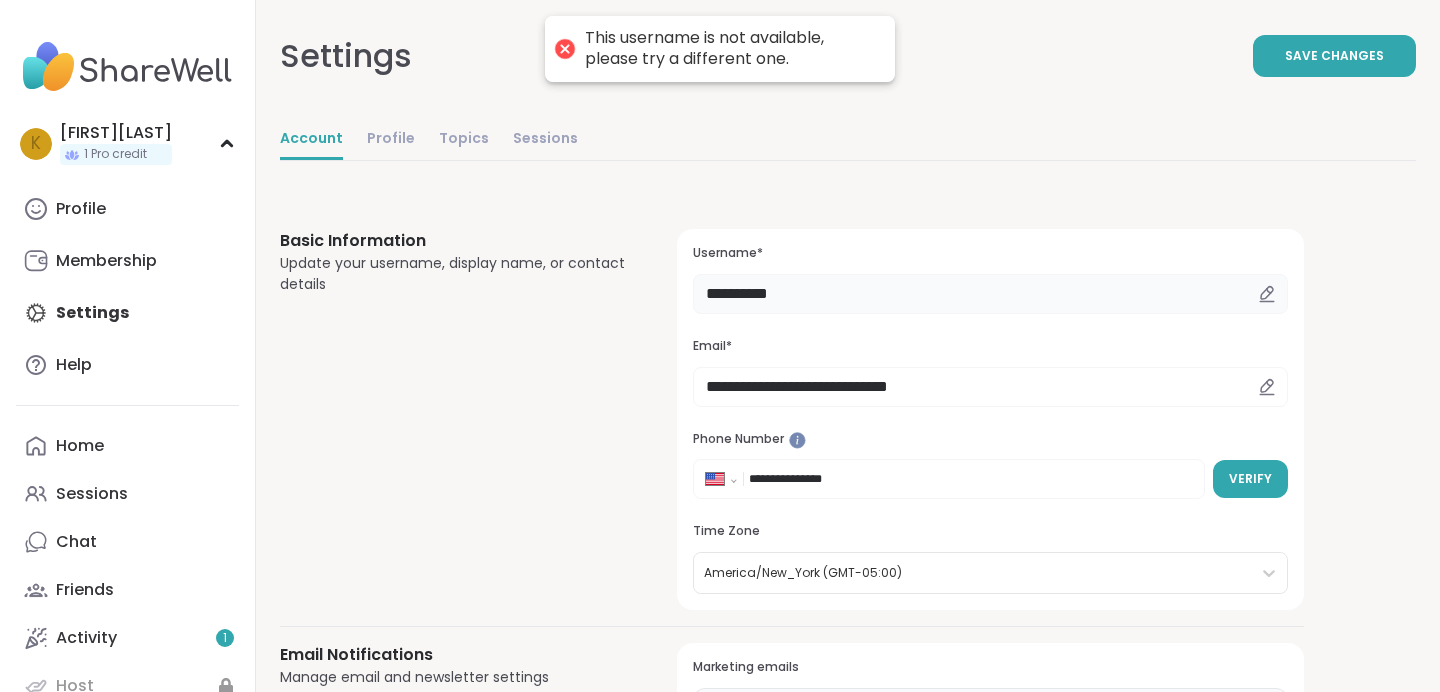 click on "**********" at bounding box center [990, 294] 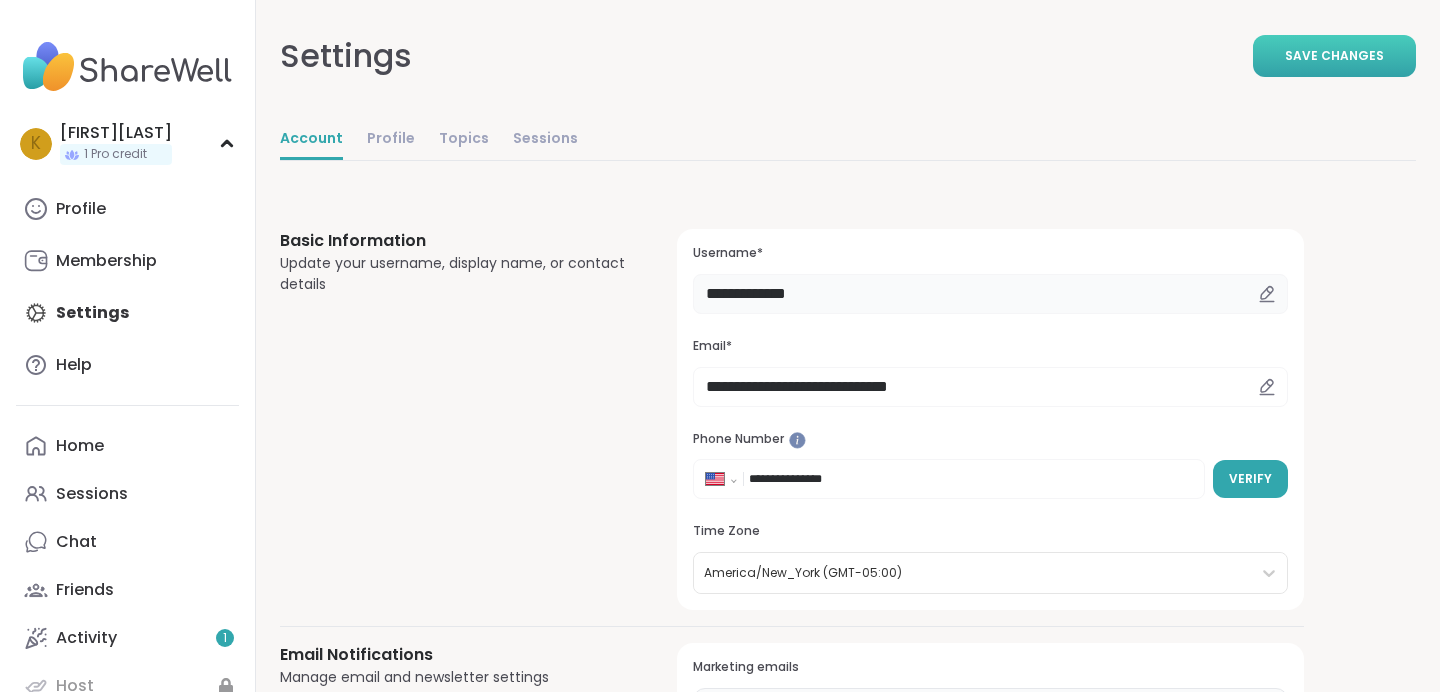 type on "**********" 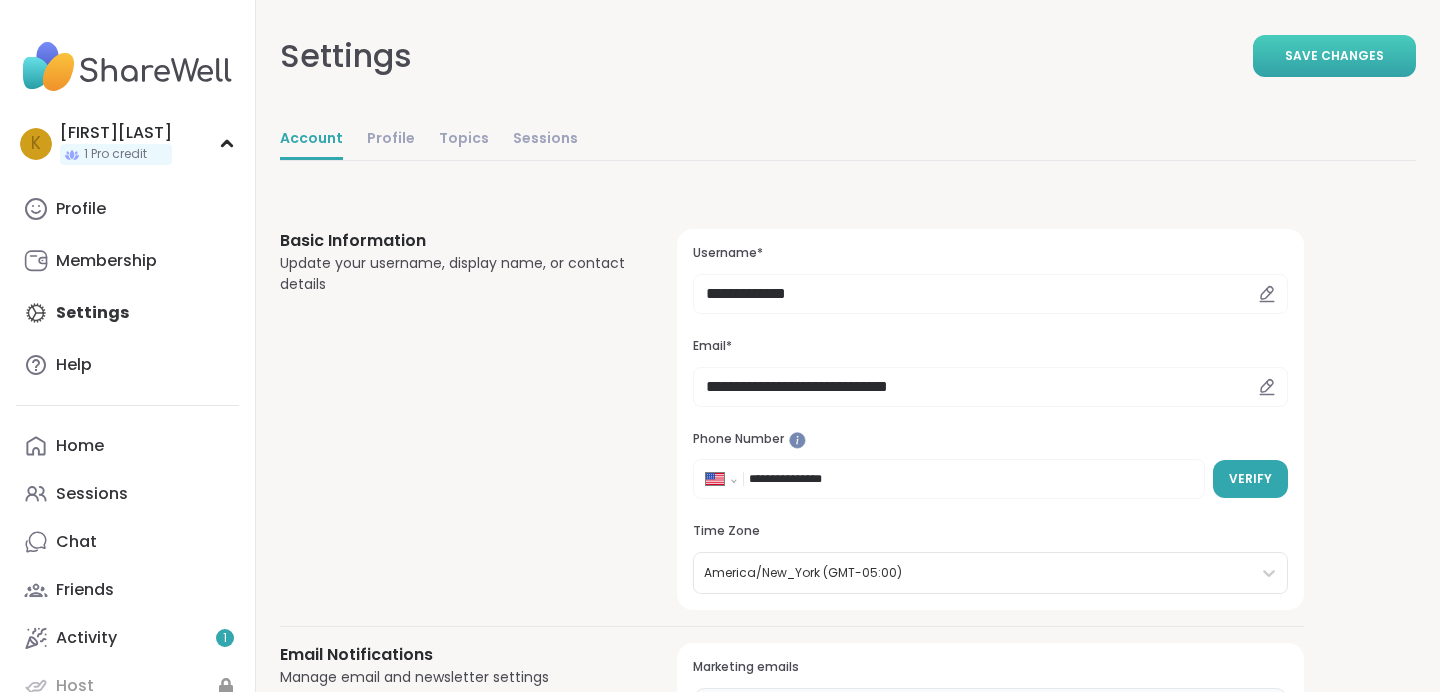 click on "Save Changes" at bounding box center [1334, 56] 